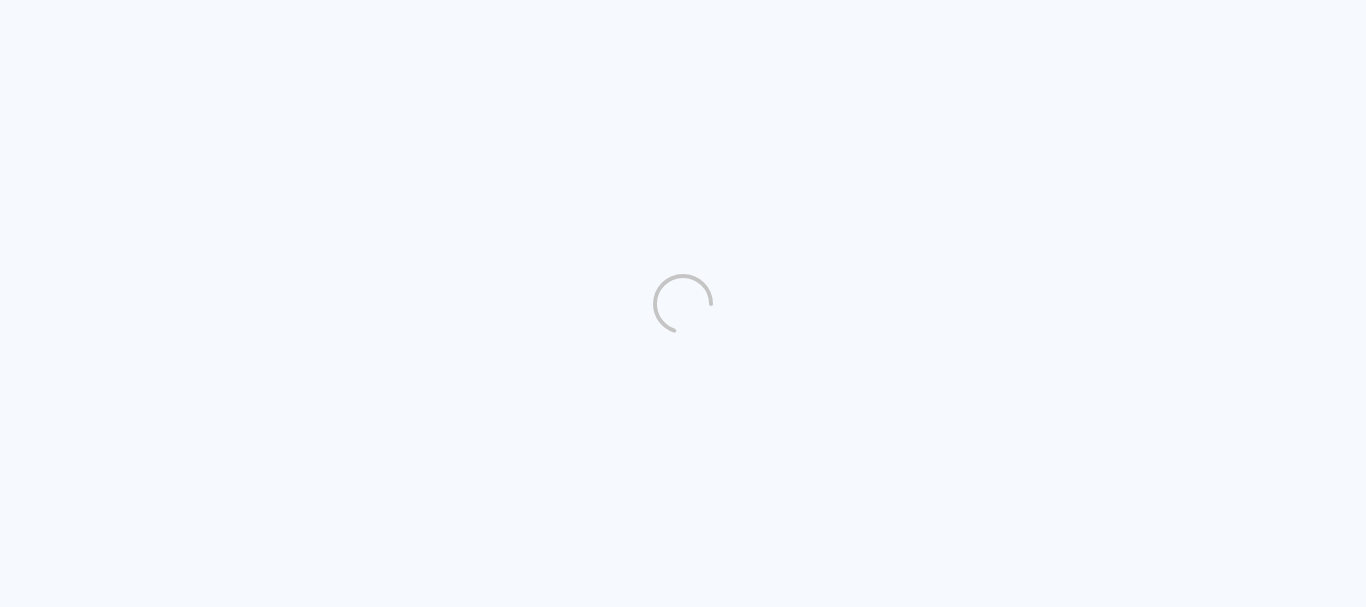 scroll, scrollTop: 0, scrollLeft: 0, axis: both 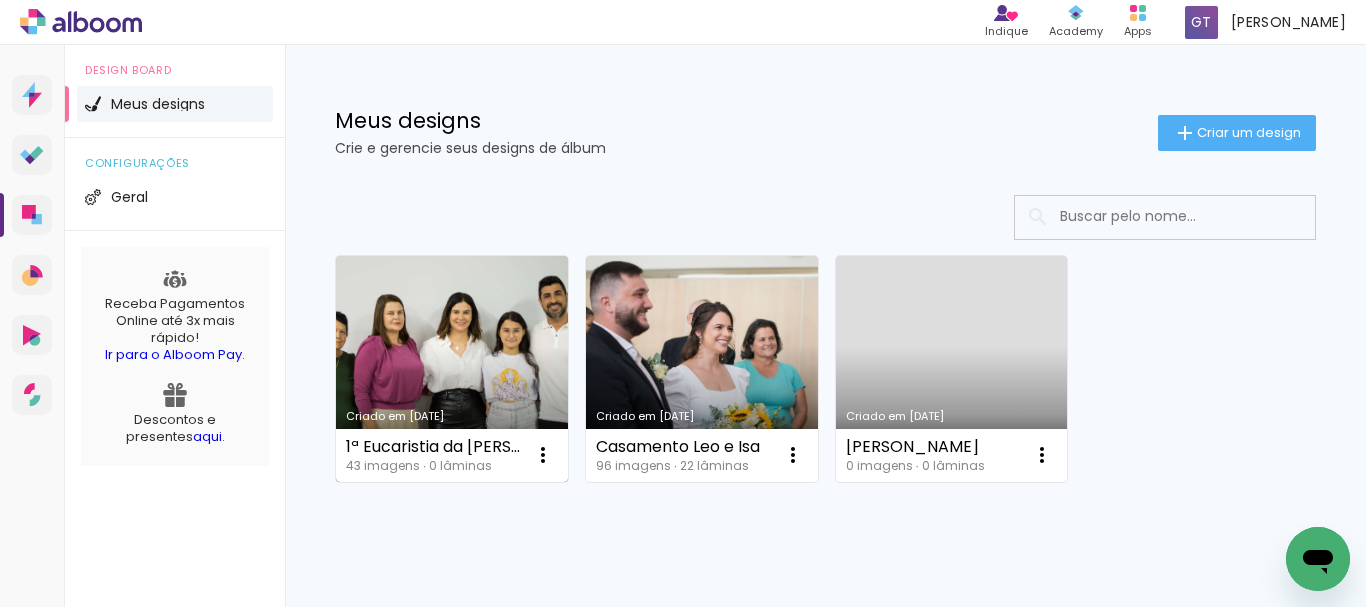 click on "Criado em [DATE]" at bounding box center [452, 369] 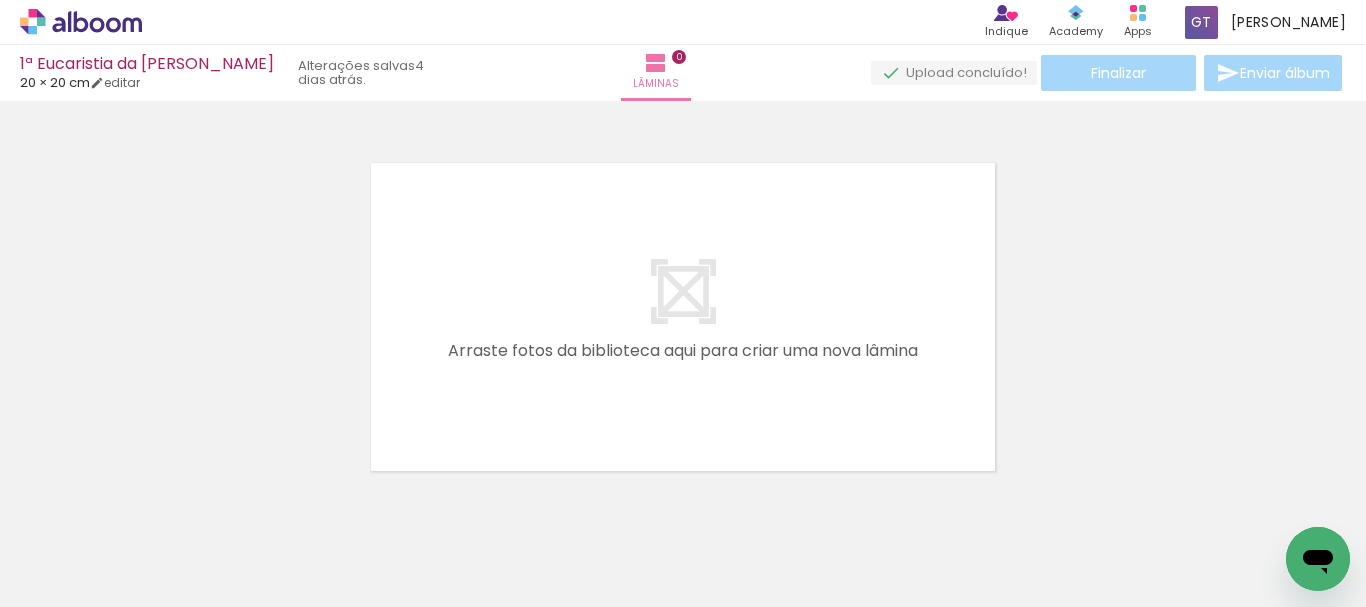 scroll, scrollTop: 0, scrollLeft: 320, axis: horizontal 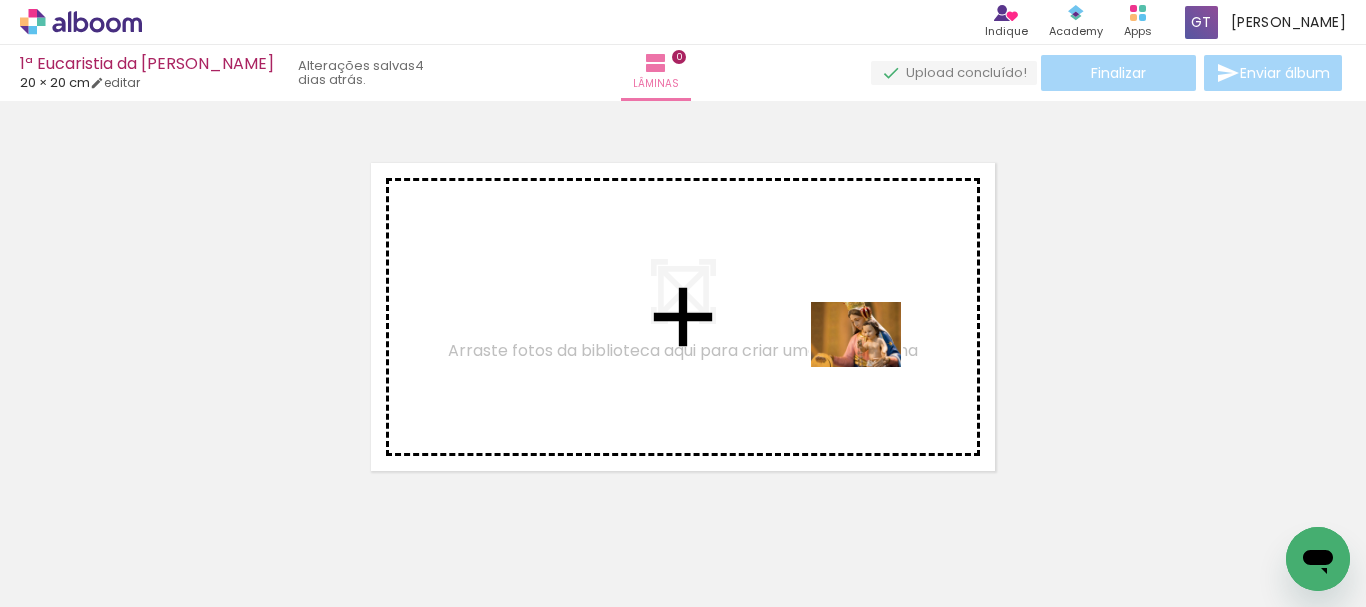 drag, startPoint x: 906, startPoint y: 547, endPoint x: 869, endPoint y: 353, distance: 197.49684 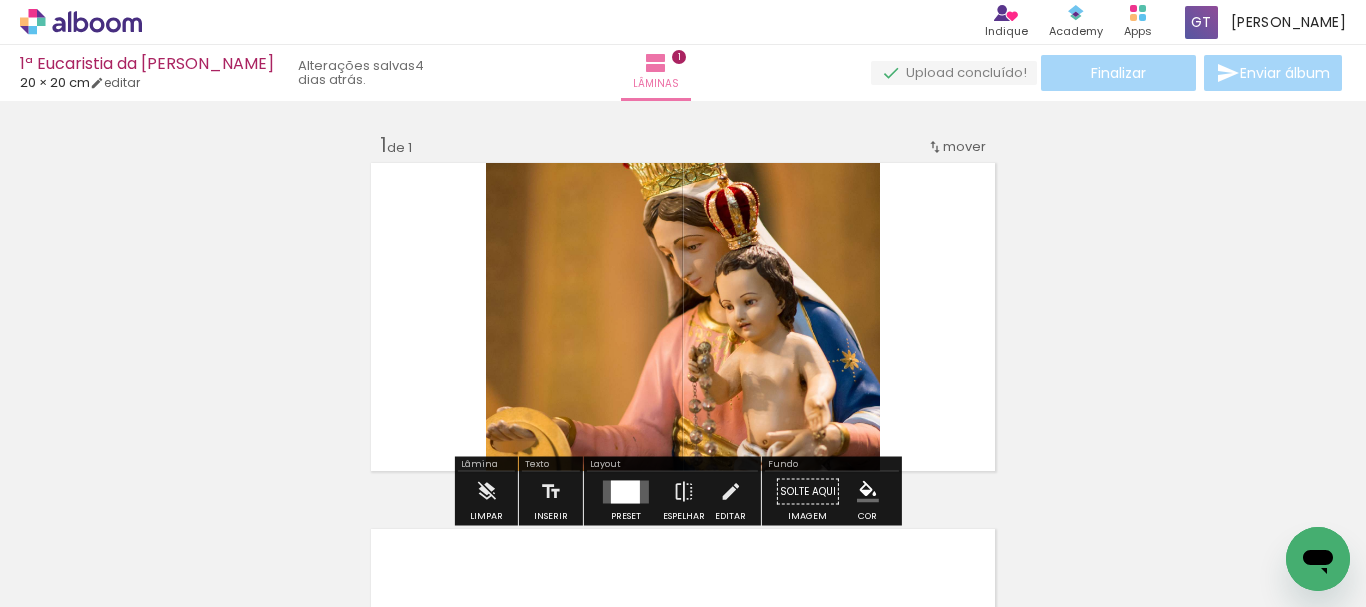 scroll, scrollTop: 26, scrollLeft: 0, axis: vertical 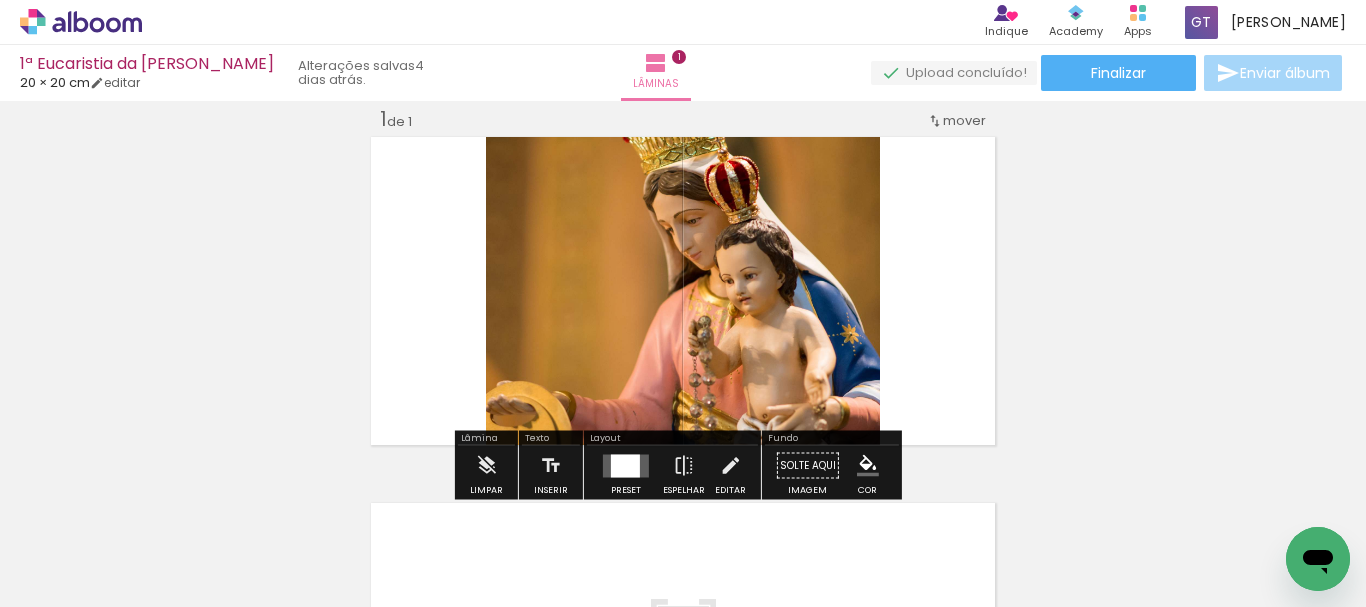 click at bounding box center [626, 465] 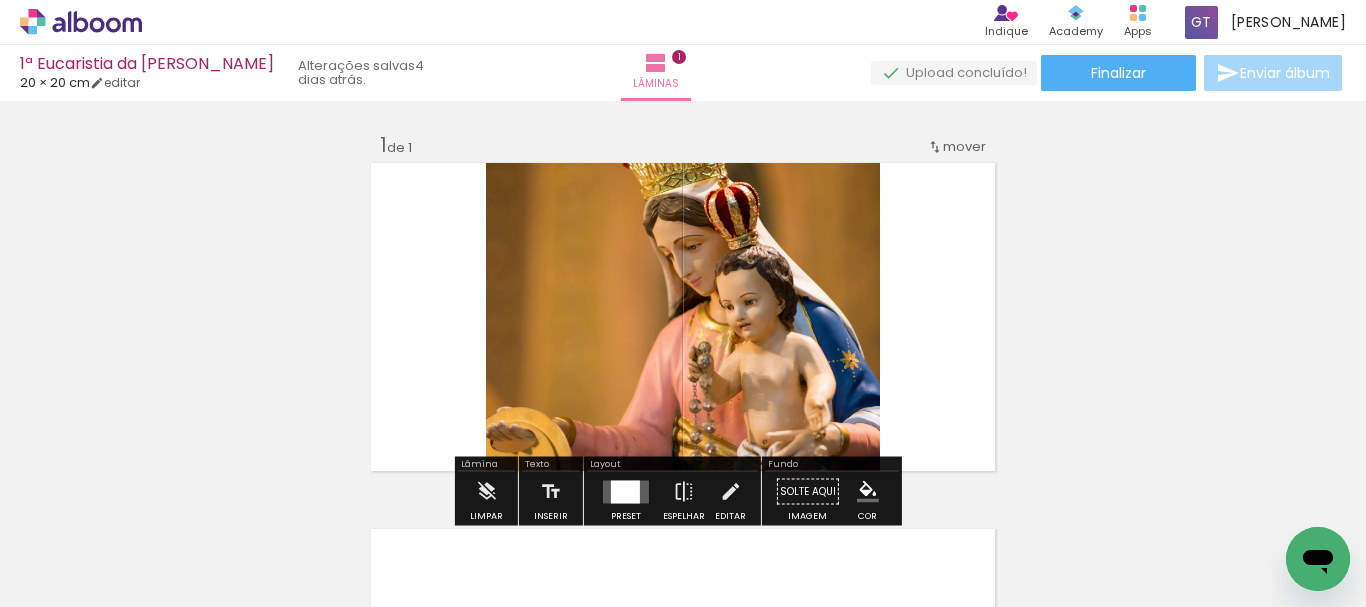 scroll, scrollTop: 100, scrollLeft: 0, axis: vertical 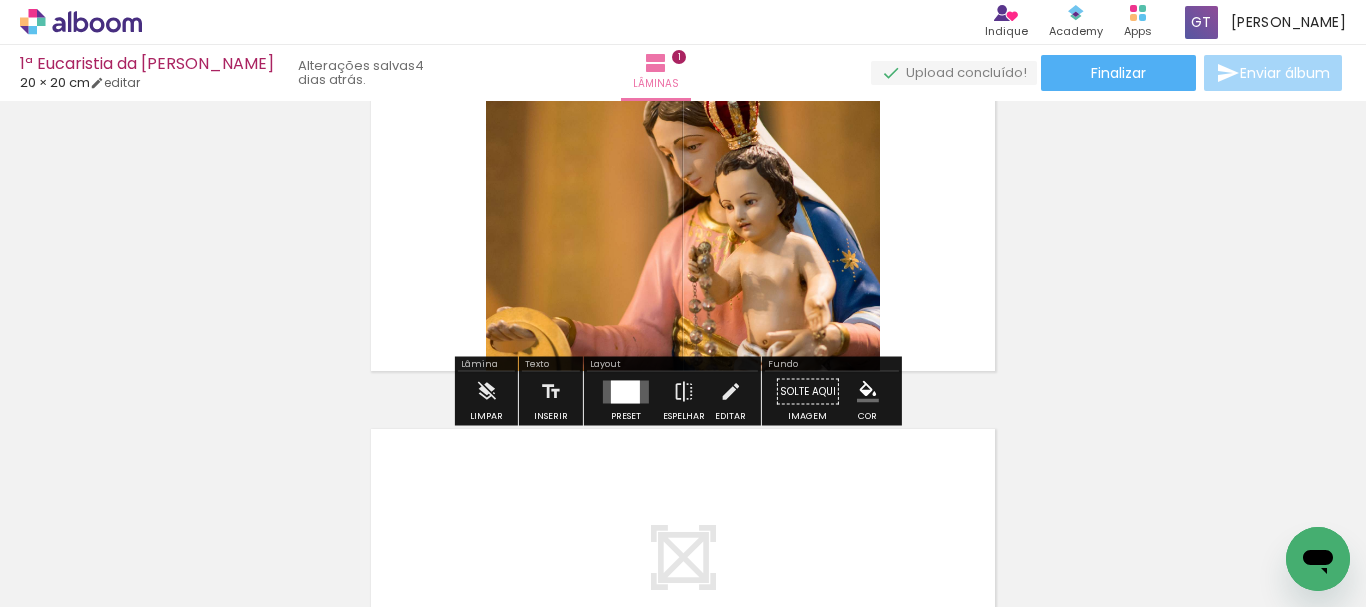 click at bounding box center (625, 391) 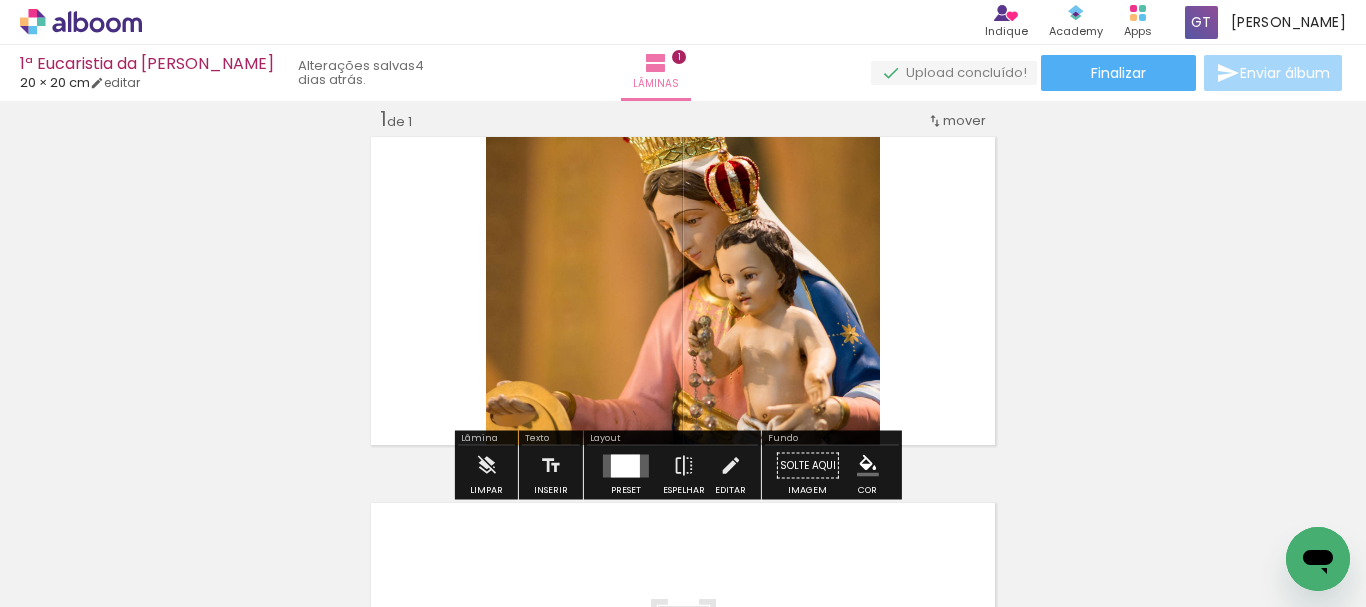 scroll, scrollTop: 126, scrollLeft: 0, axis: vertical 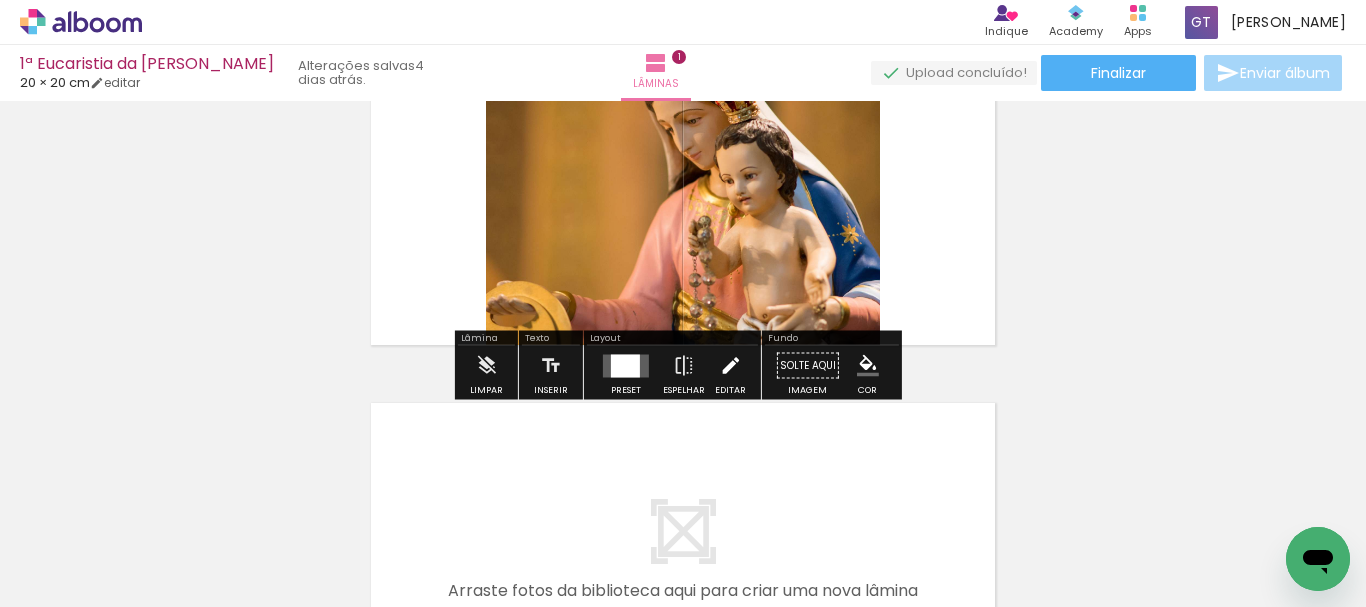 click on "Editar" at bounding box center [730, 390] 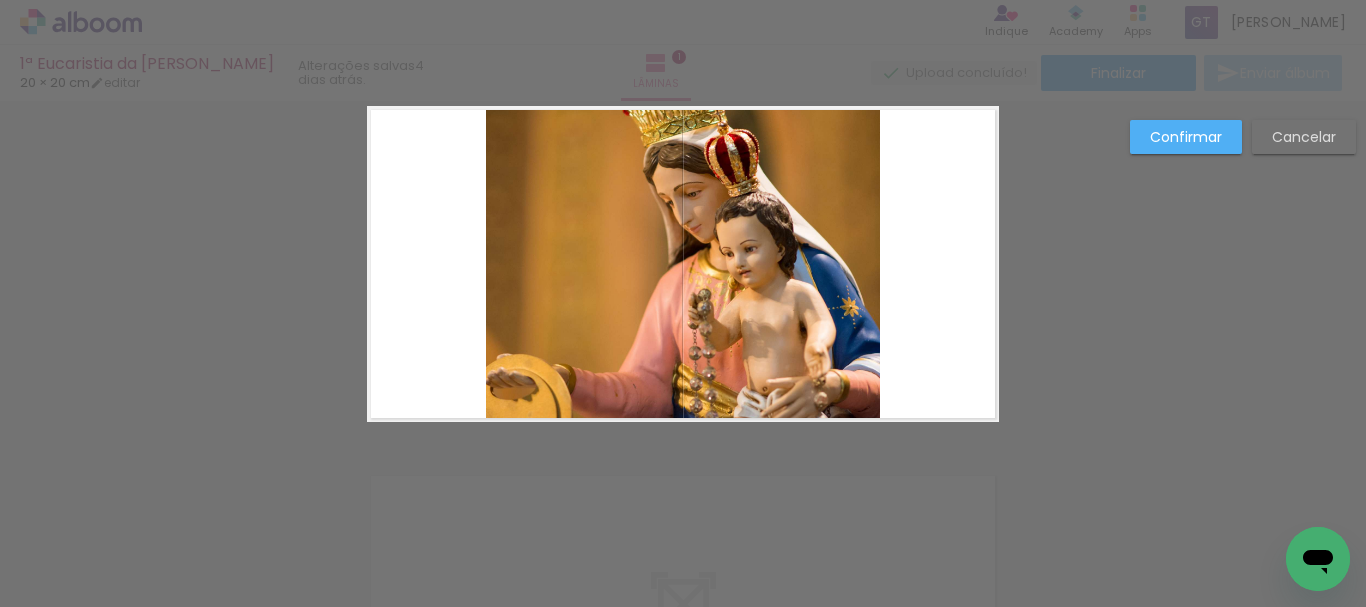 scroll, scrollTop: 26, scrollLeft: 0, axis: vertical 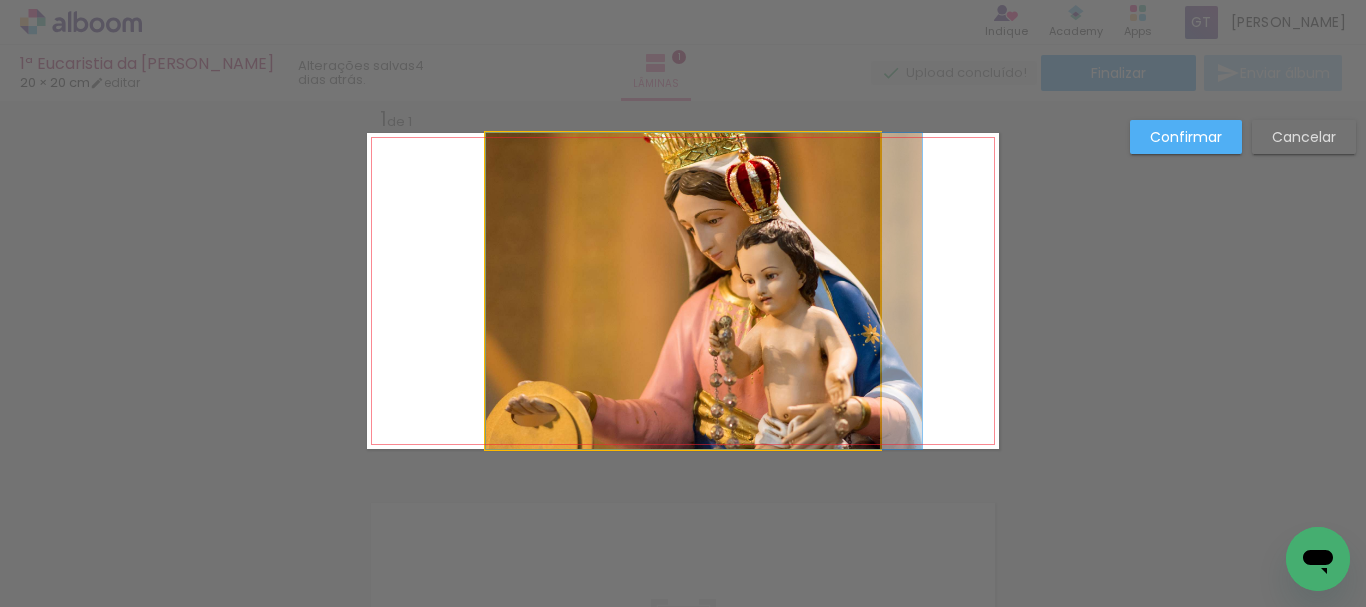 drag, startPoint x: 750, startPoint y: 333, endPoint x: 856, endPoint y: 327, distance: 106.16968 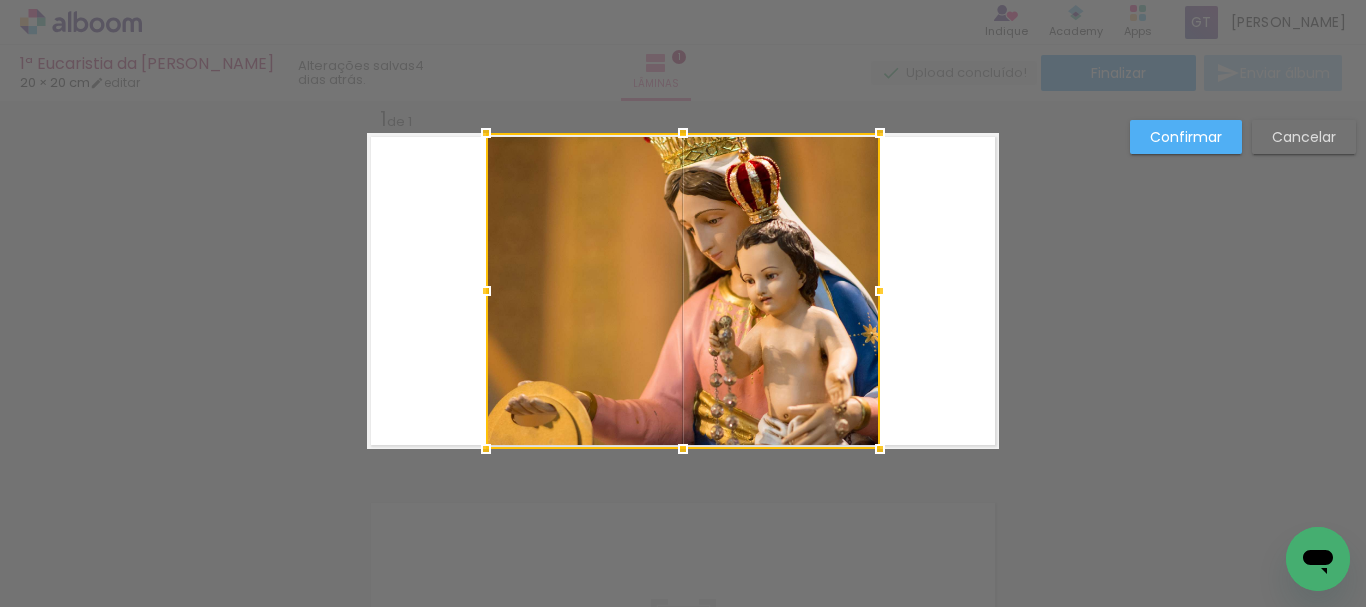 click at bounding box center [683, 291] 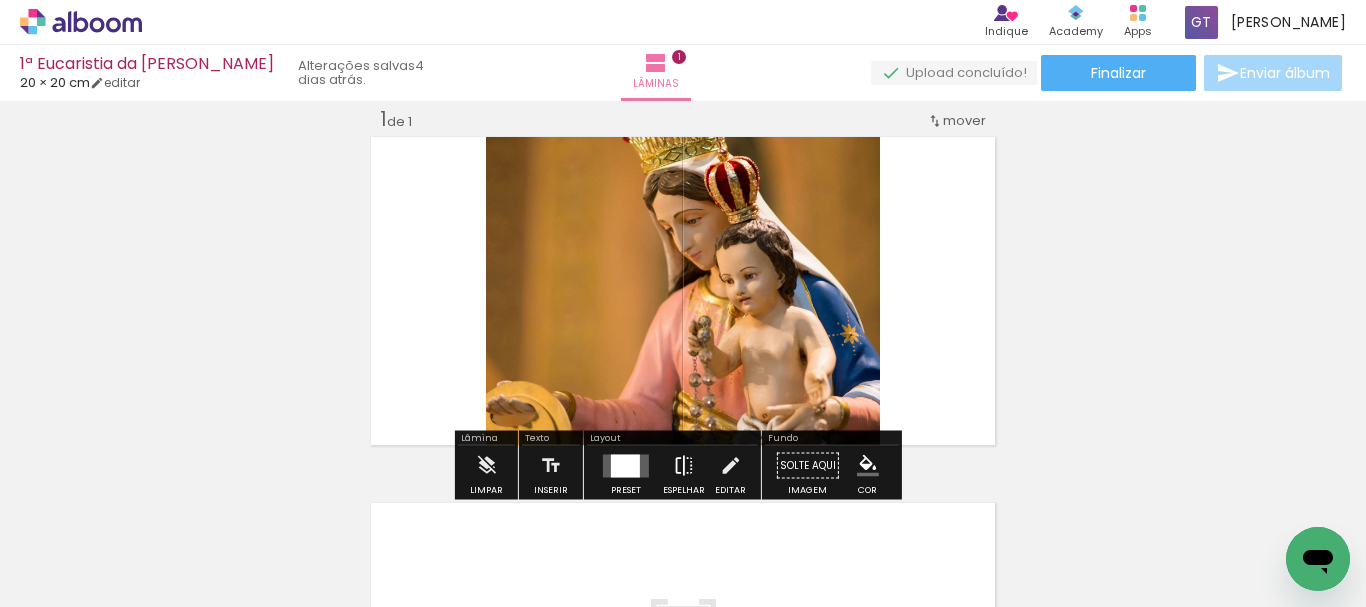 click at bounding box center [684, 466] 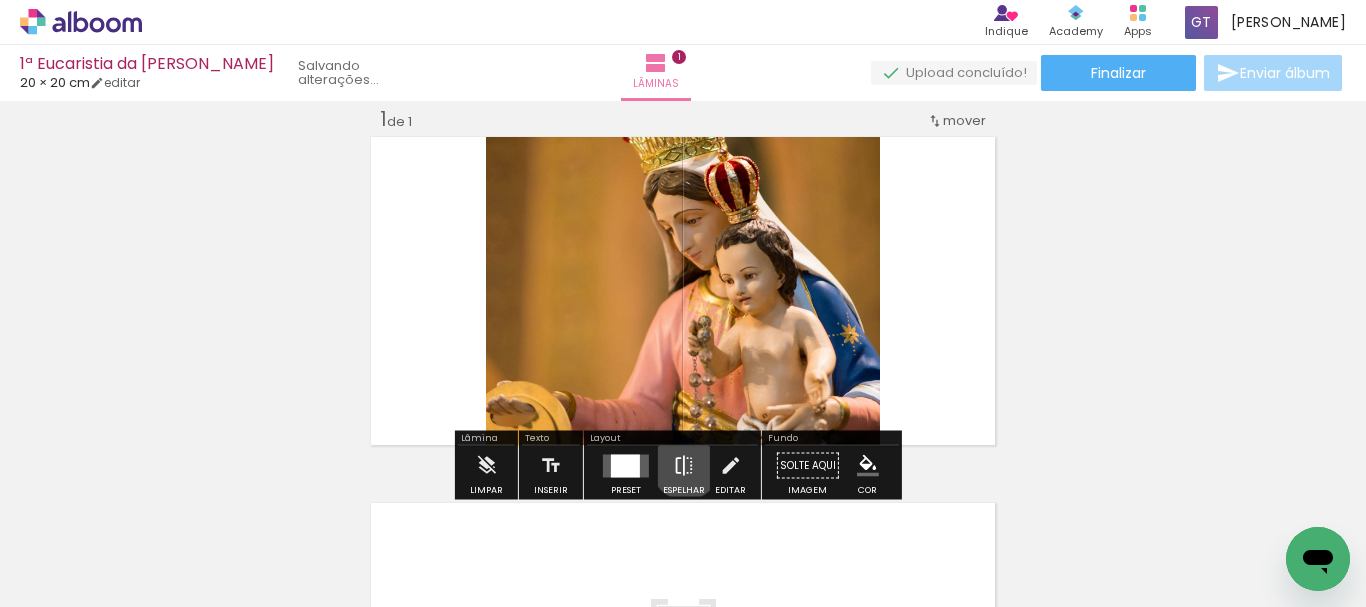 click at bounding box center [684, 466] 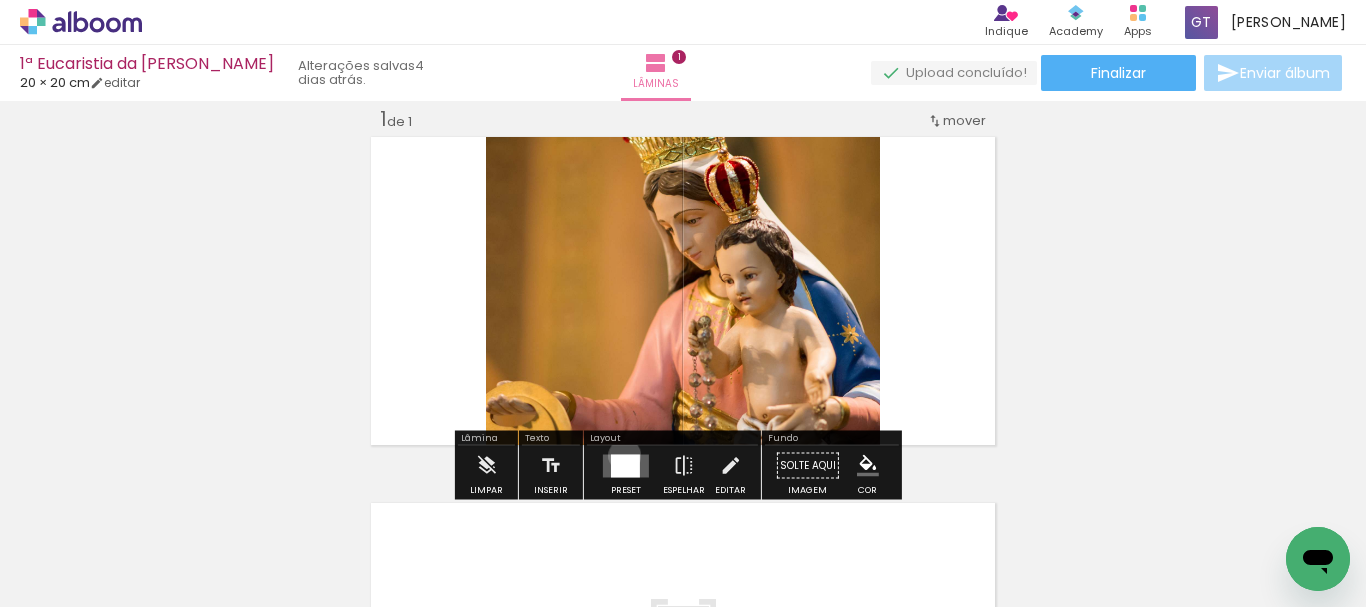 click at bounding box center (625, 465) 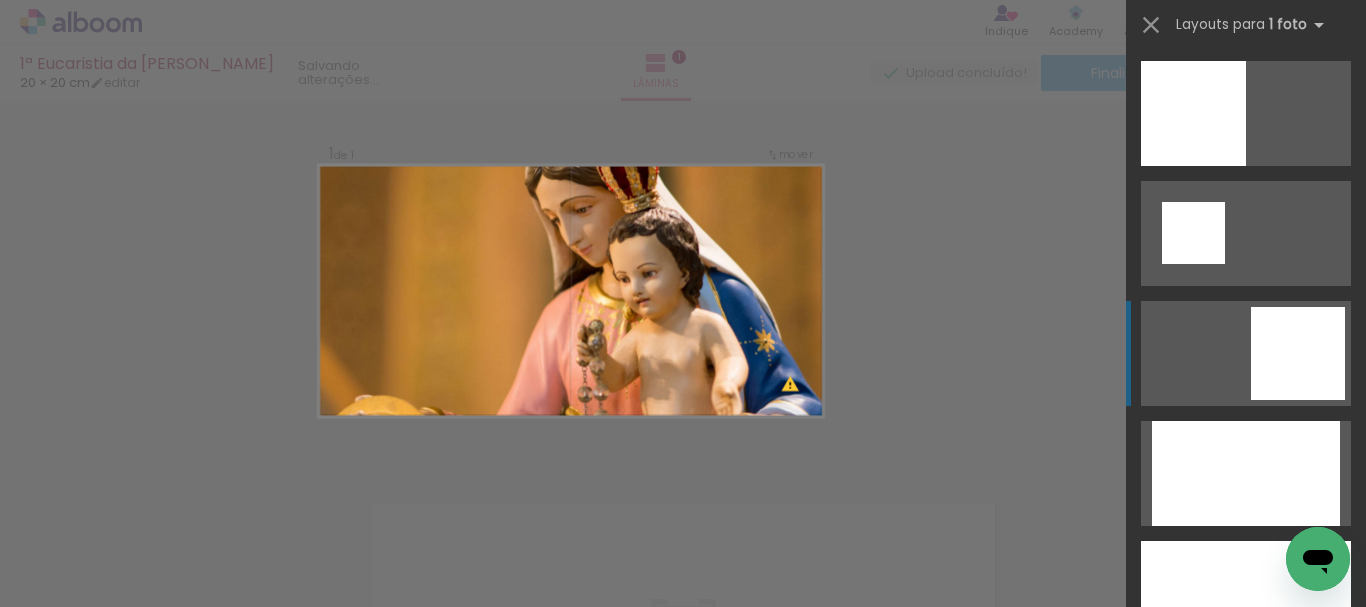 scroll, scrollTop: 2600, scrollLeft: 0, axis: vertical 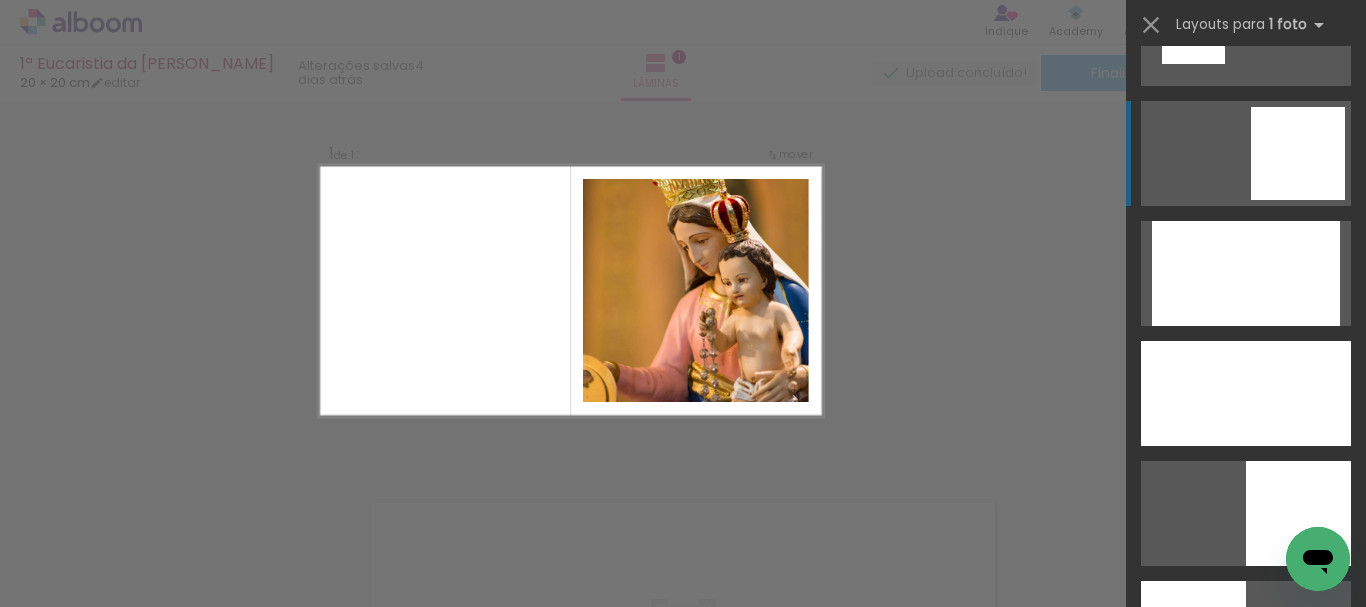 click at bounding box center (1245, -12487) 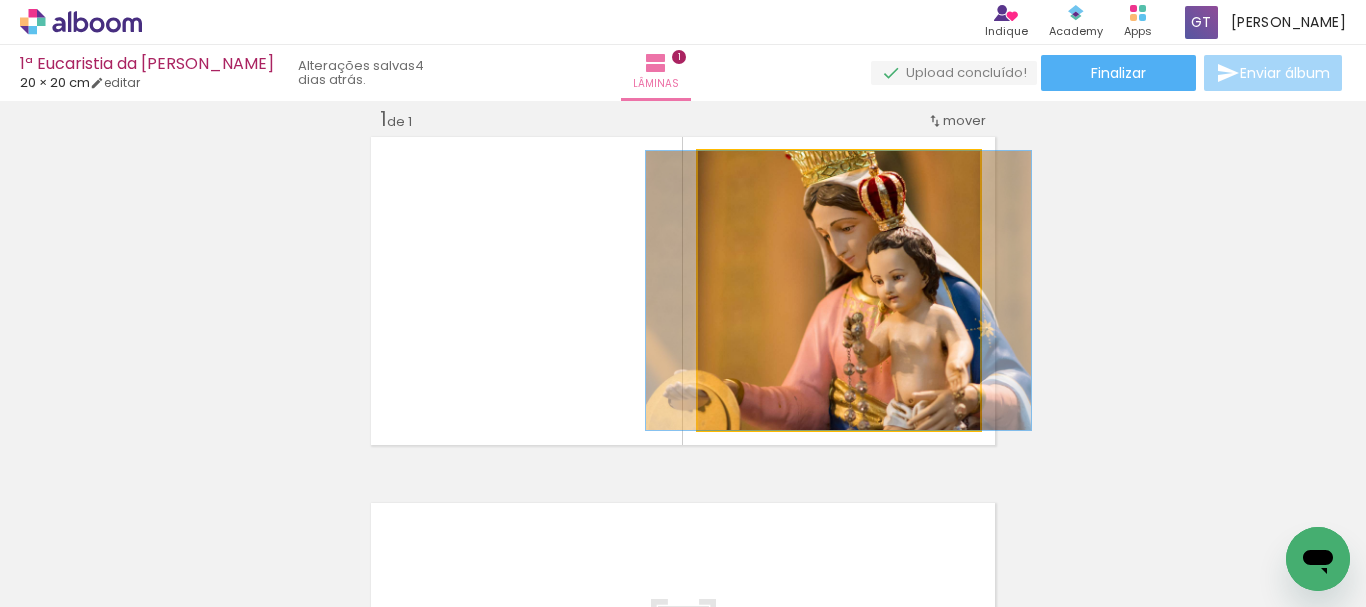 type on "100" 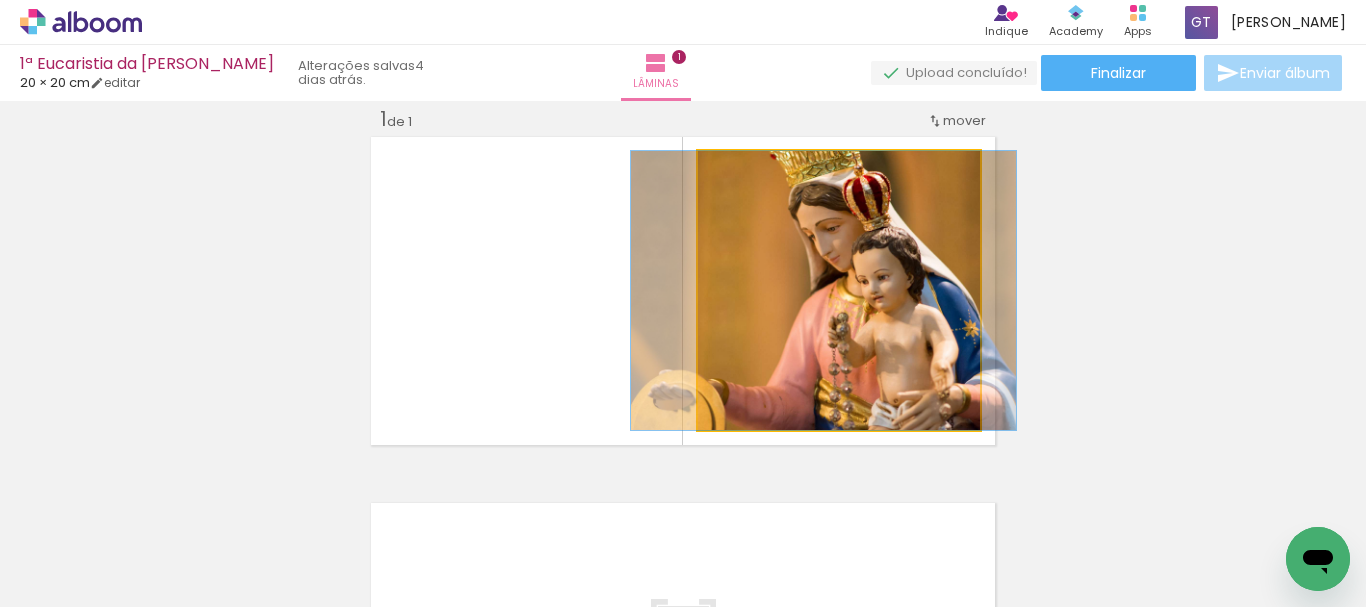 drag, startPoint x: 928, startPoint y: 349, endPoint x: 913, endPoint y: 353, distance: 15.524175 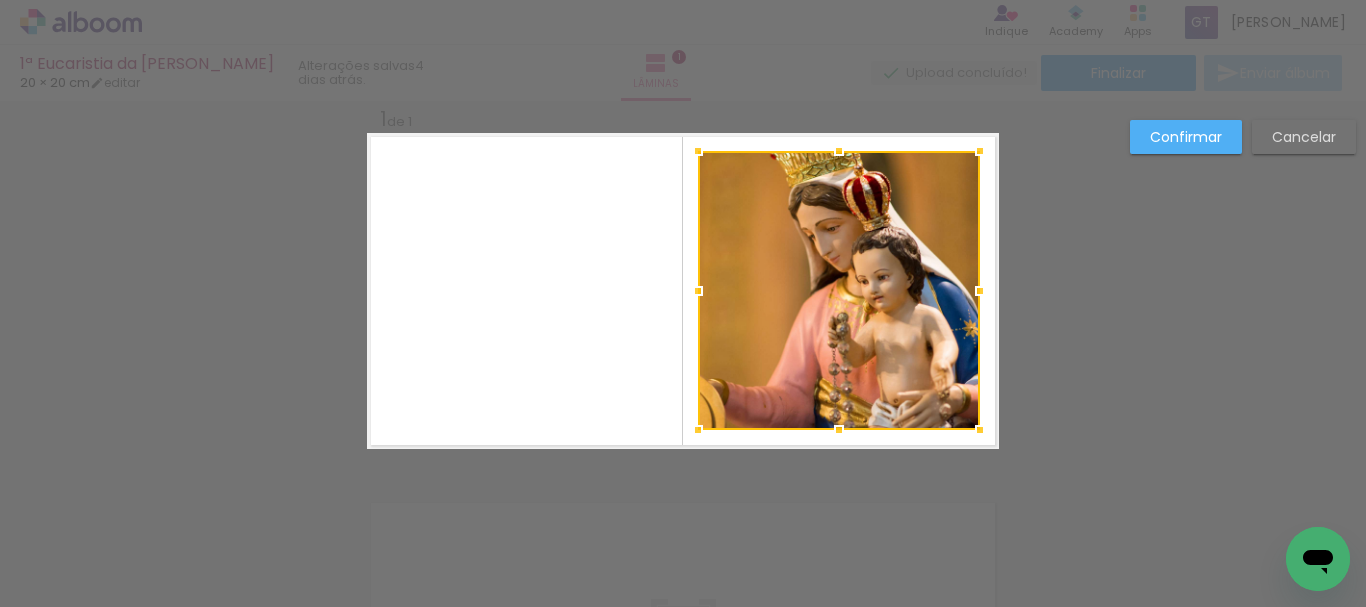 click on "Confirmar" at bounding box center (0, 0) 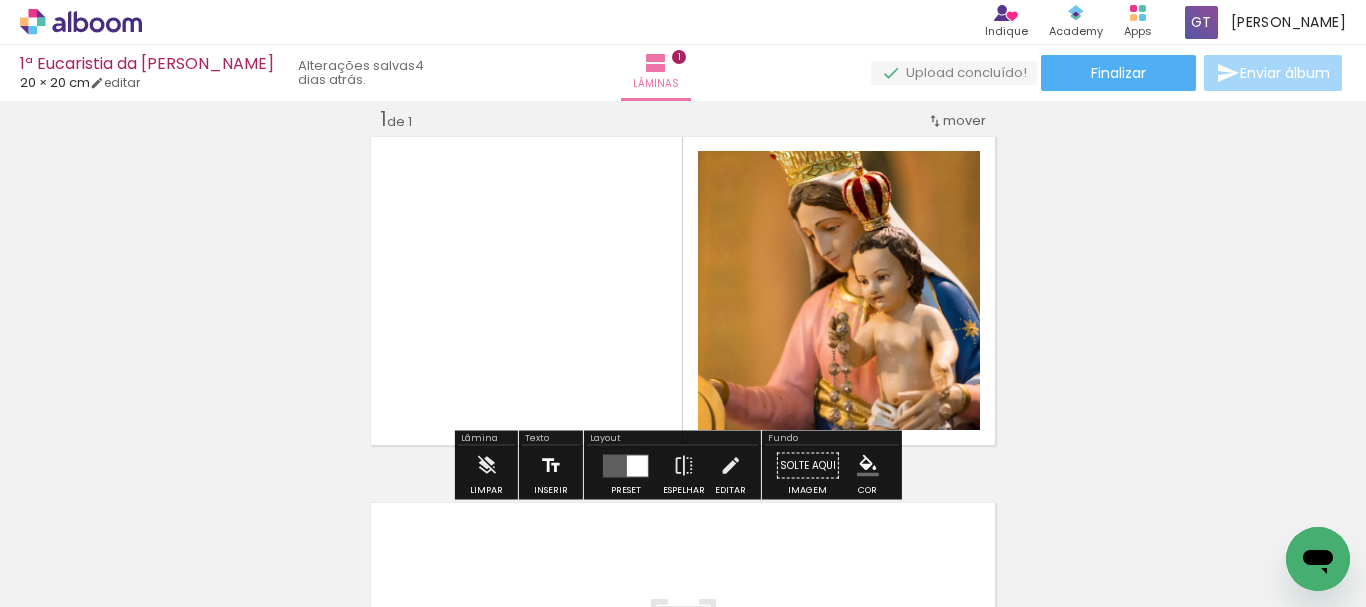 click on "Inserir" at bounding box center (551, 471) 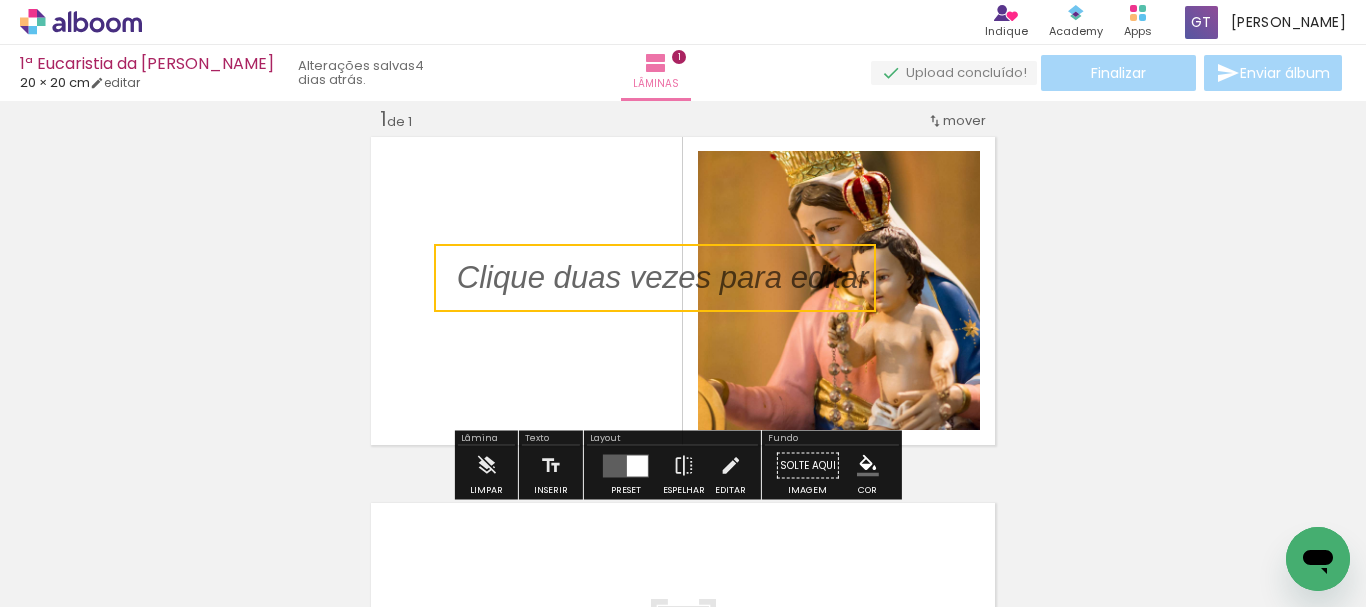 click at bounding box center (655, 278) 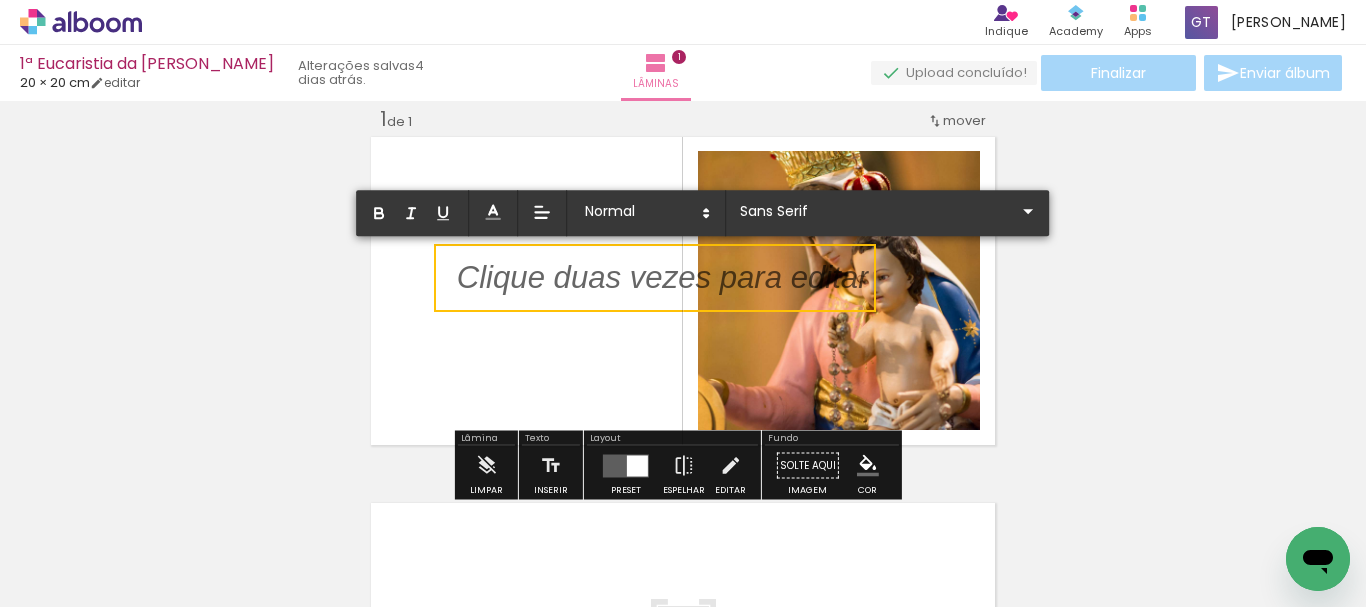 click at bounding box center (663, 290) 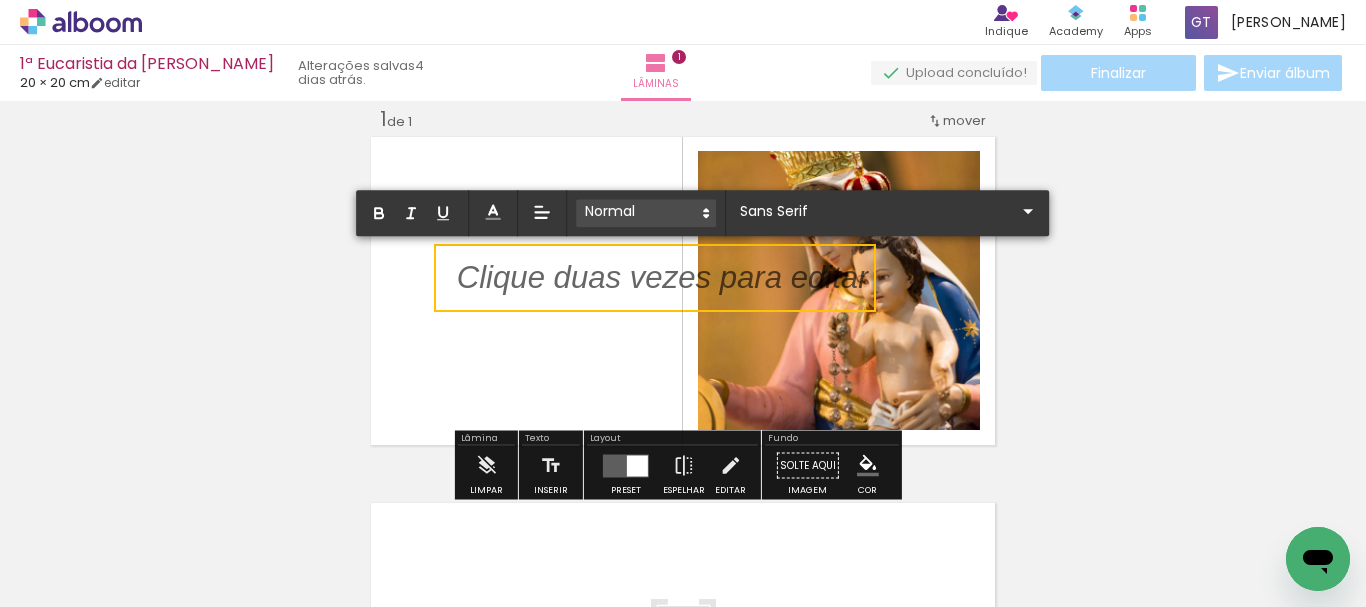 click 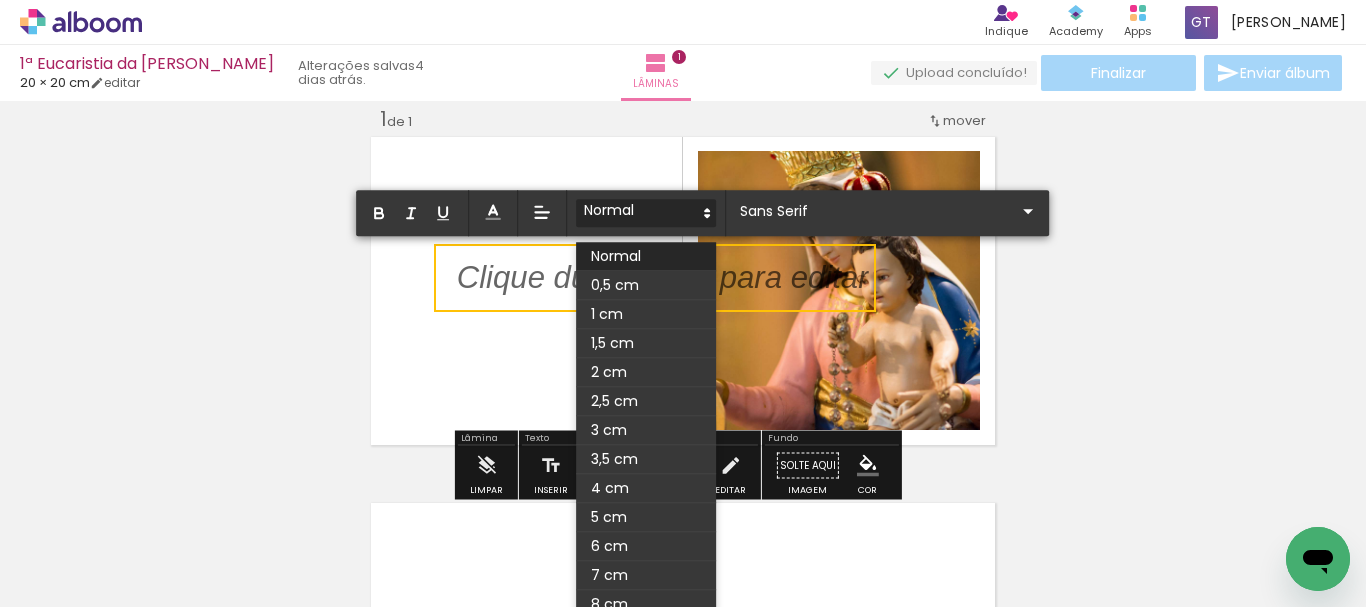 click 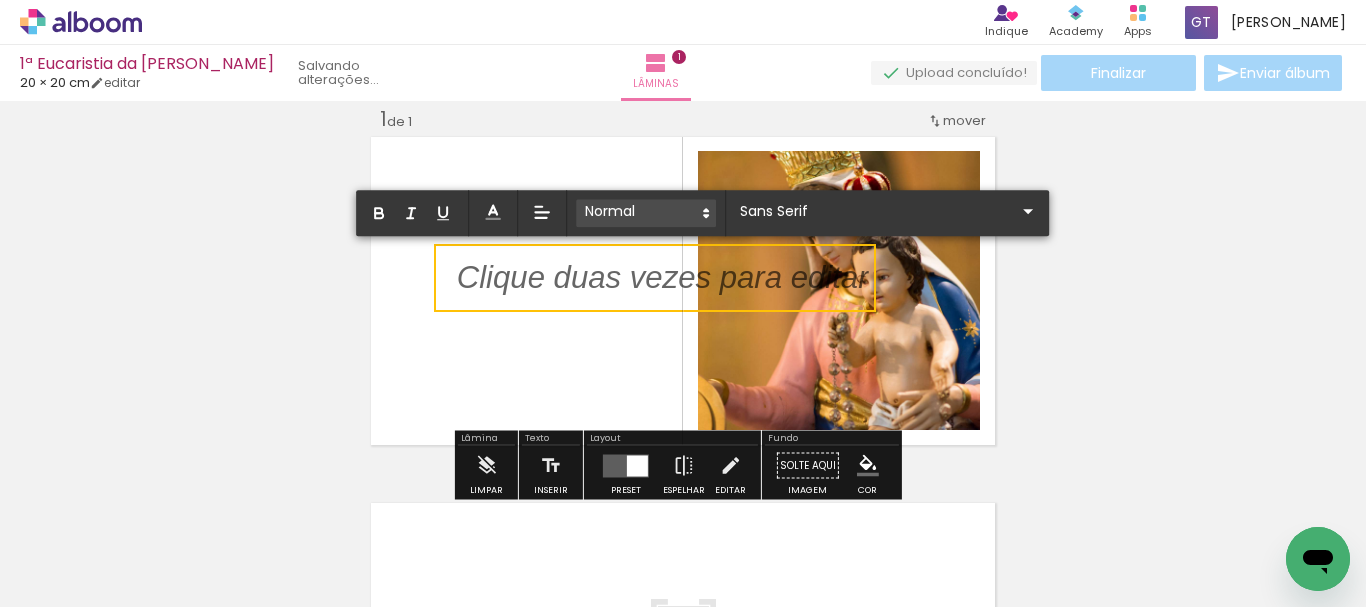 click 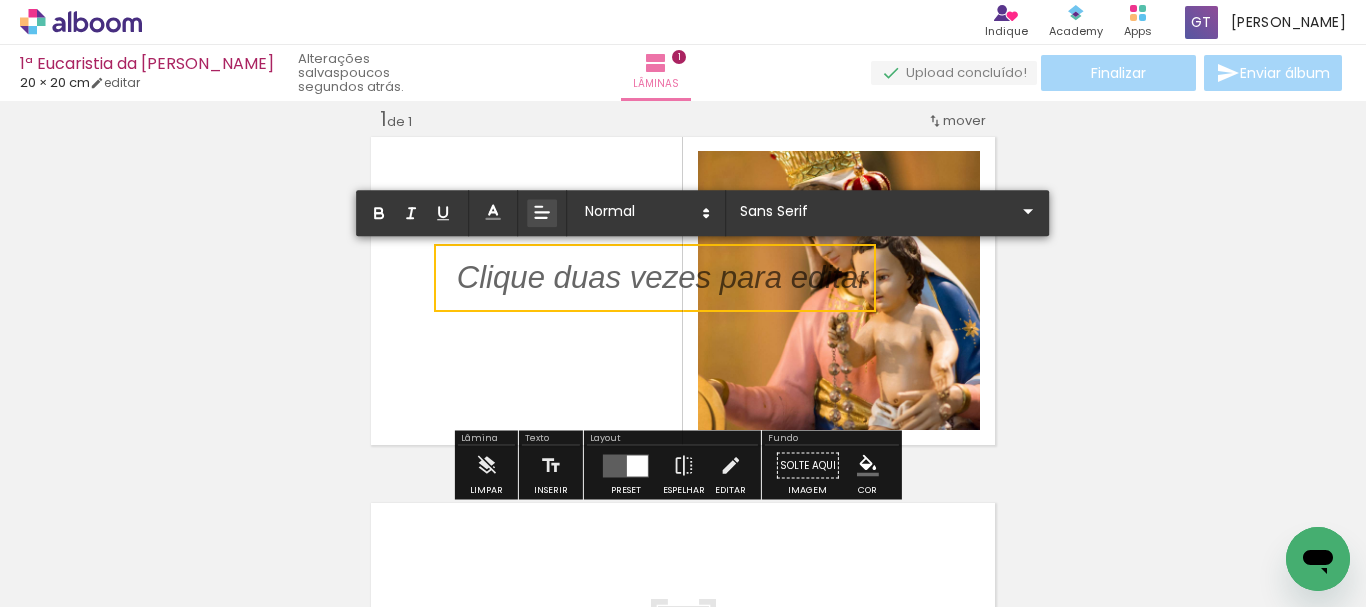 click 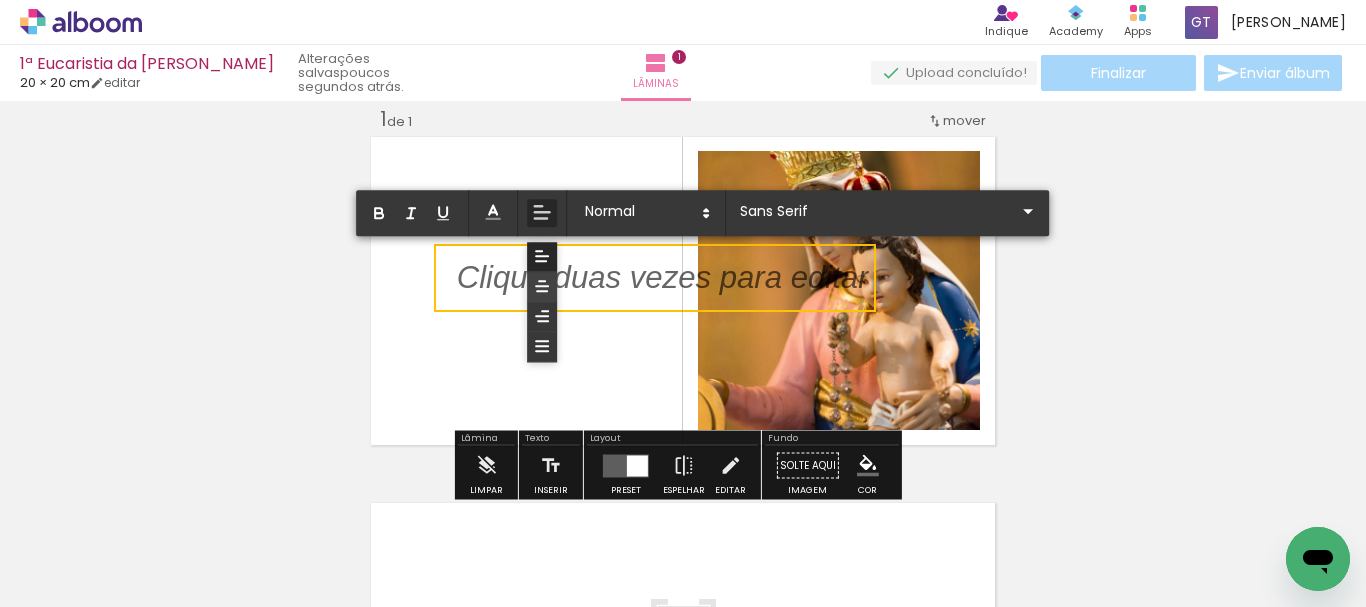 click 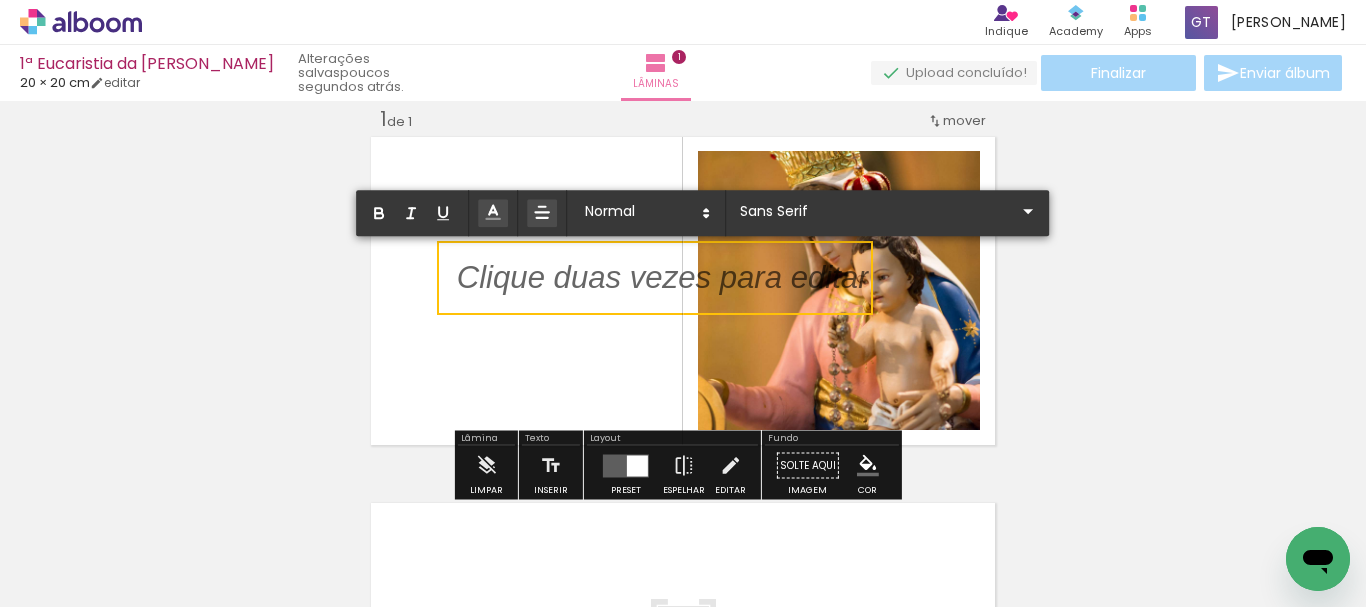 click 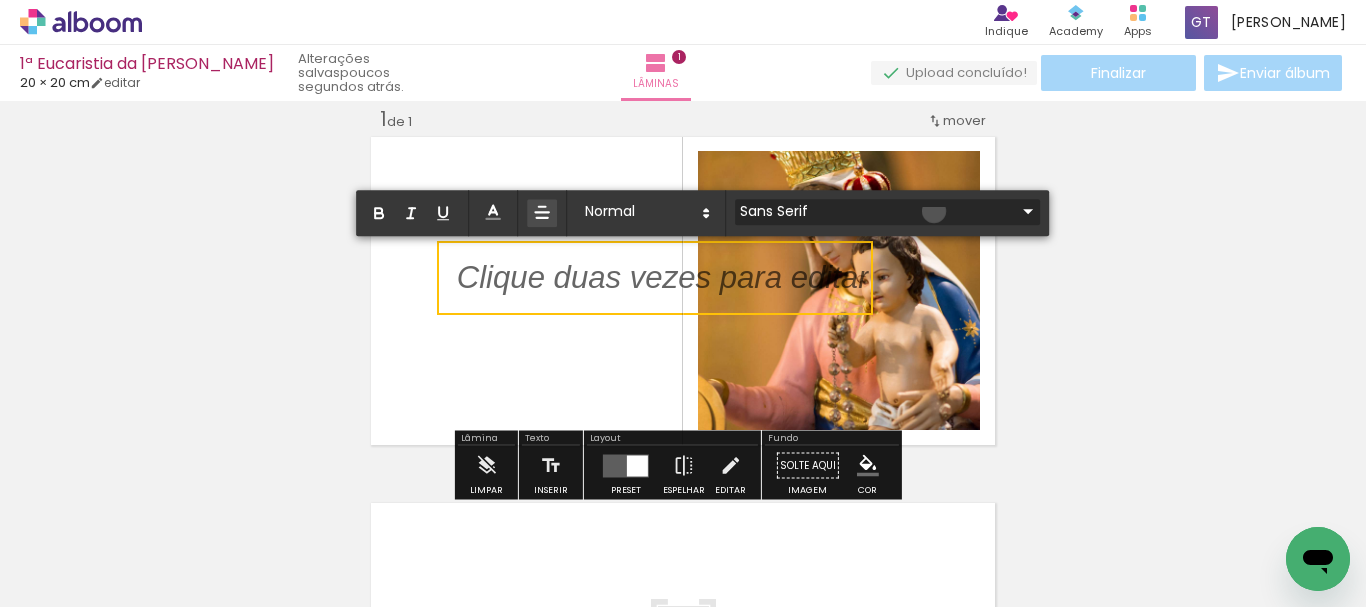 click 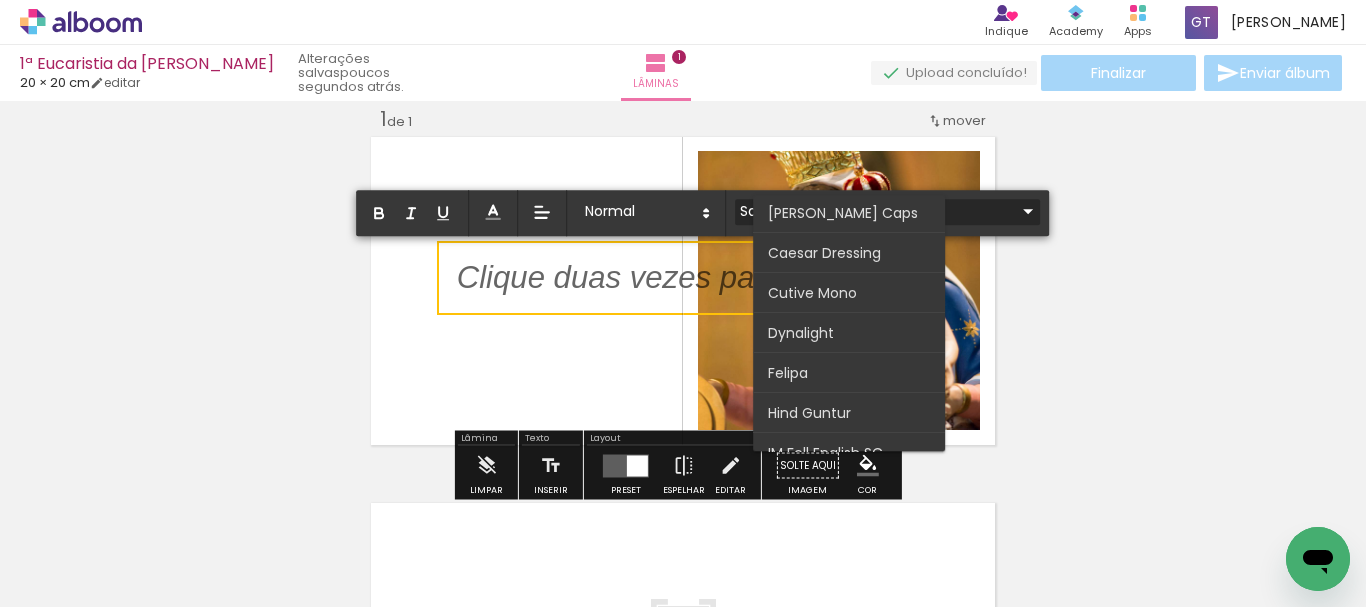 scroll, scrollTop: 200, scrollLeft: 0, axis: vertical 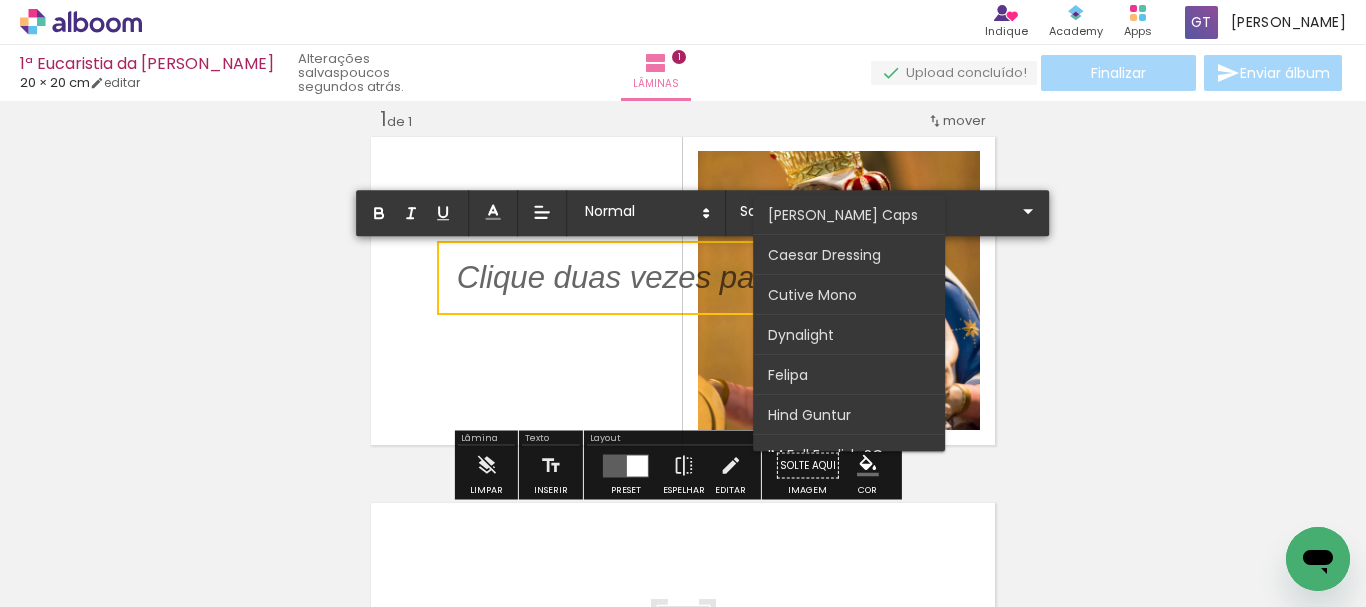 click at bounding box center (663, 290) 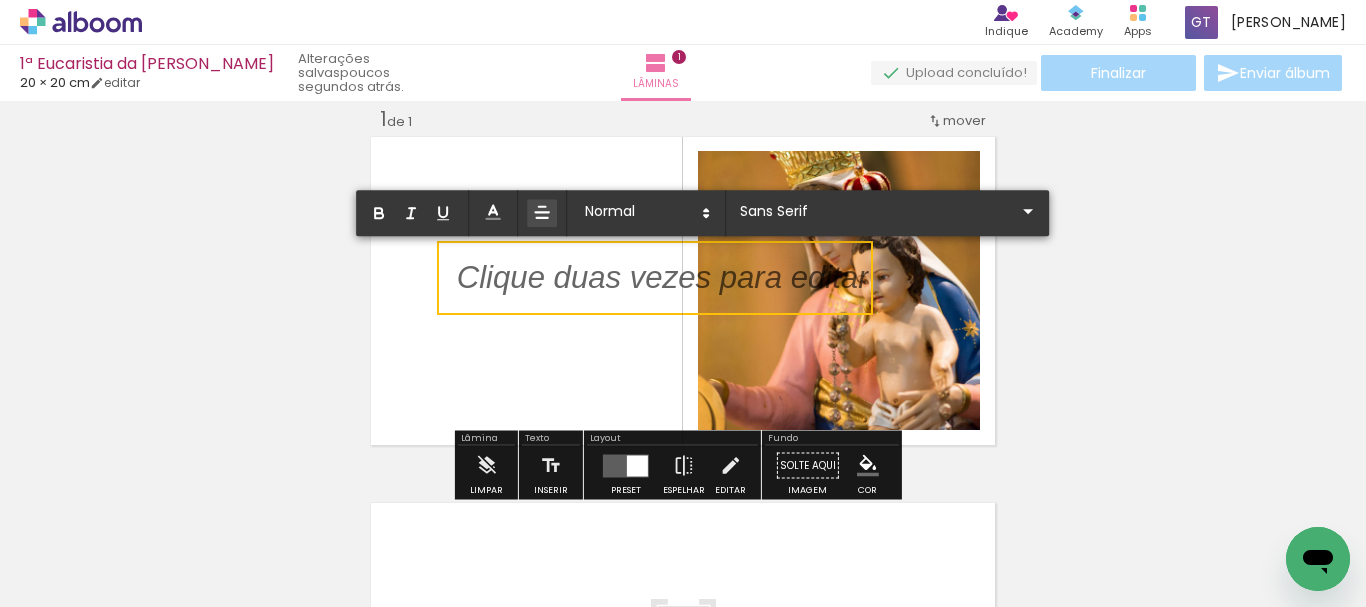 click at bounding box center (663, 290) 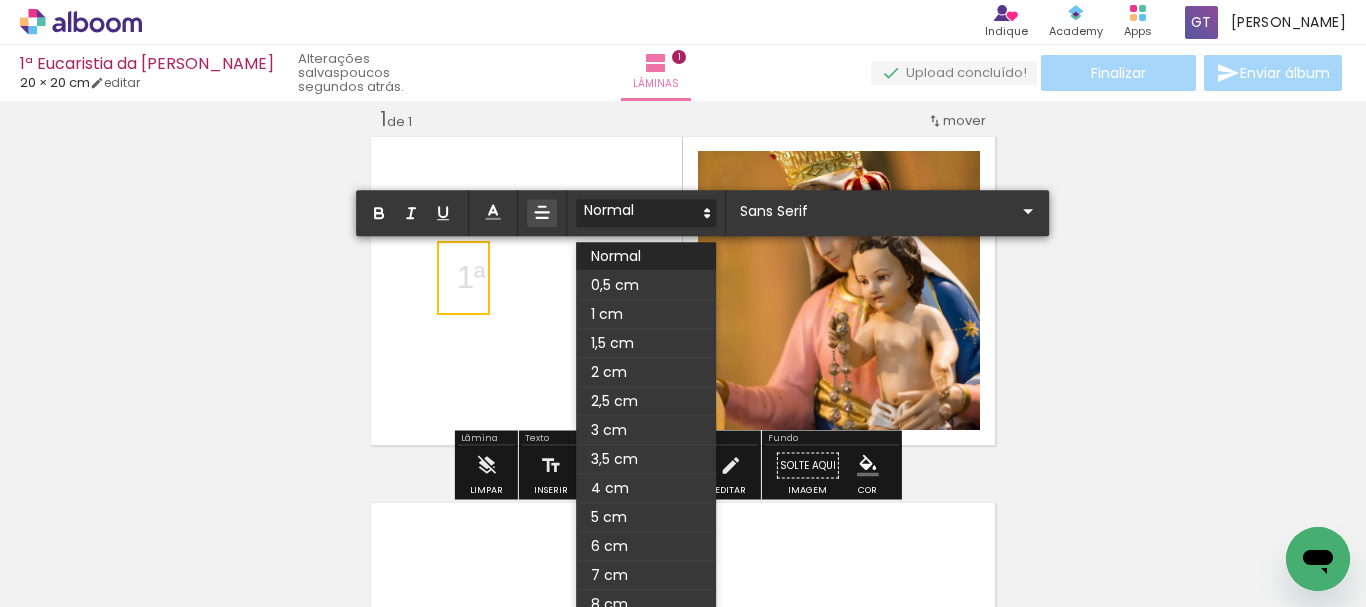 click 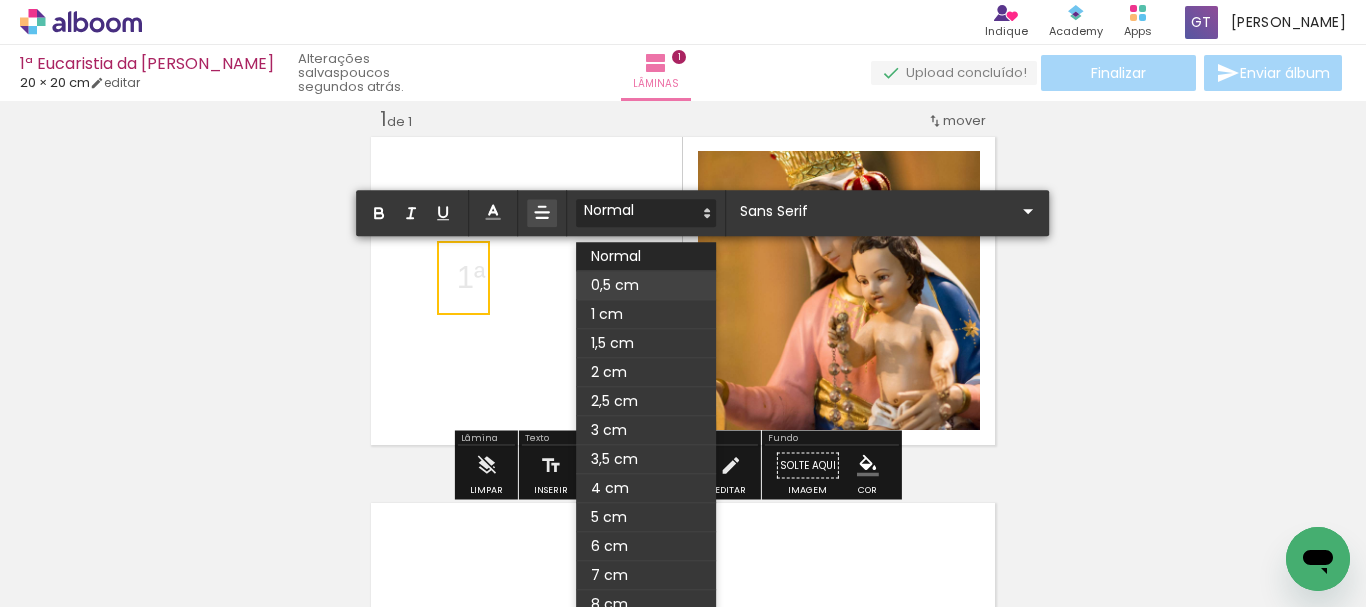 click at bounding box center [646, 285] 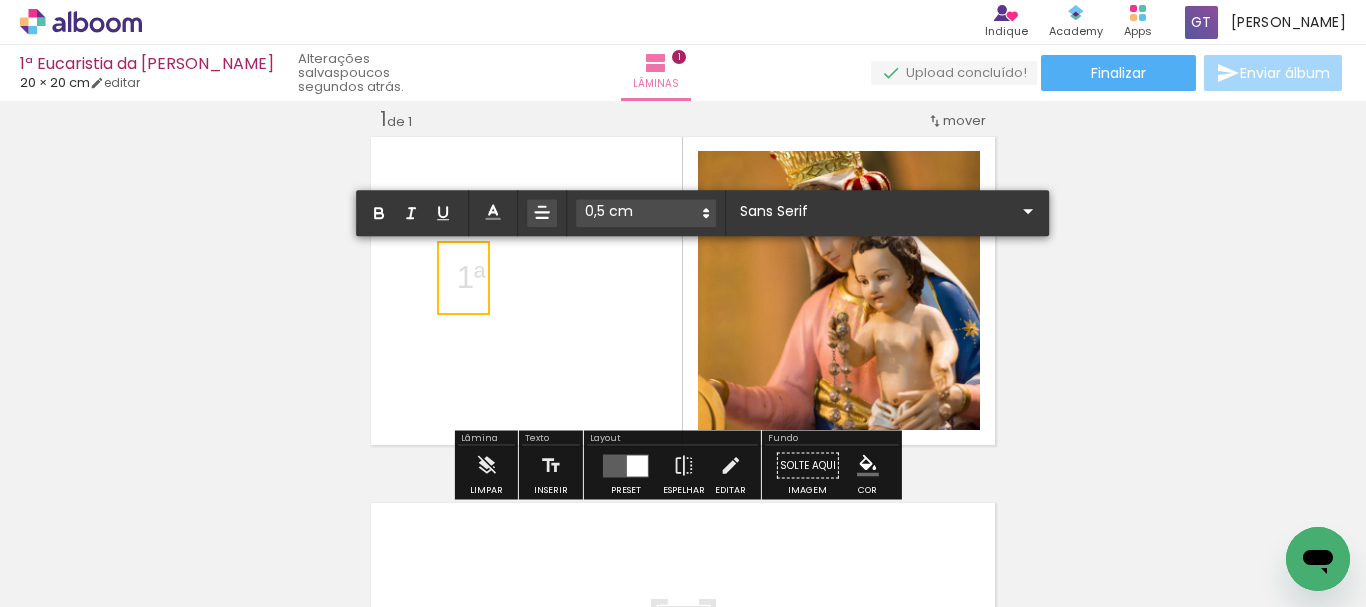 click on "1ª ﻿" at bounding box center [471, 278] 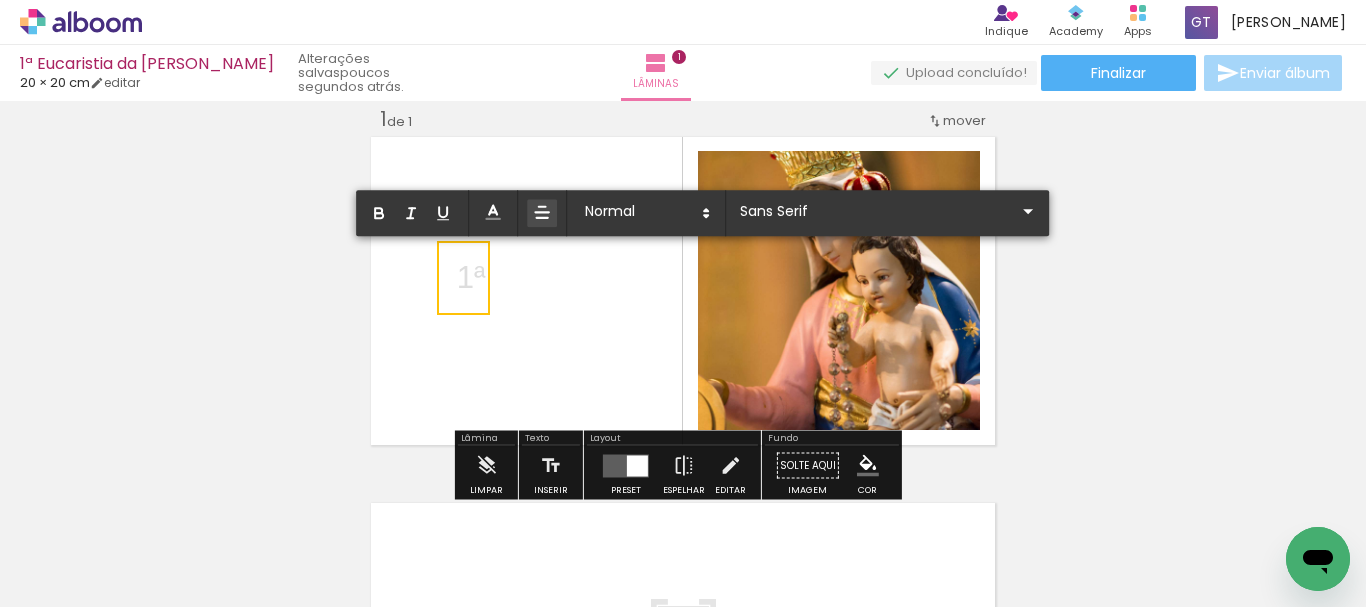 click on "1ª" at bounding box center (471, 278) 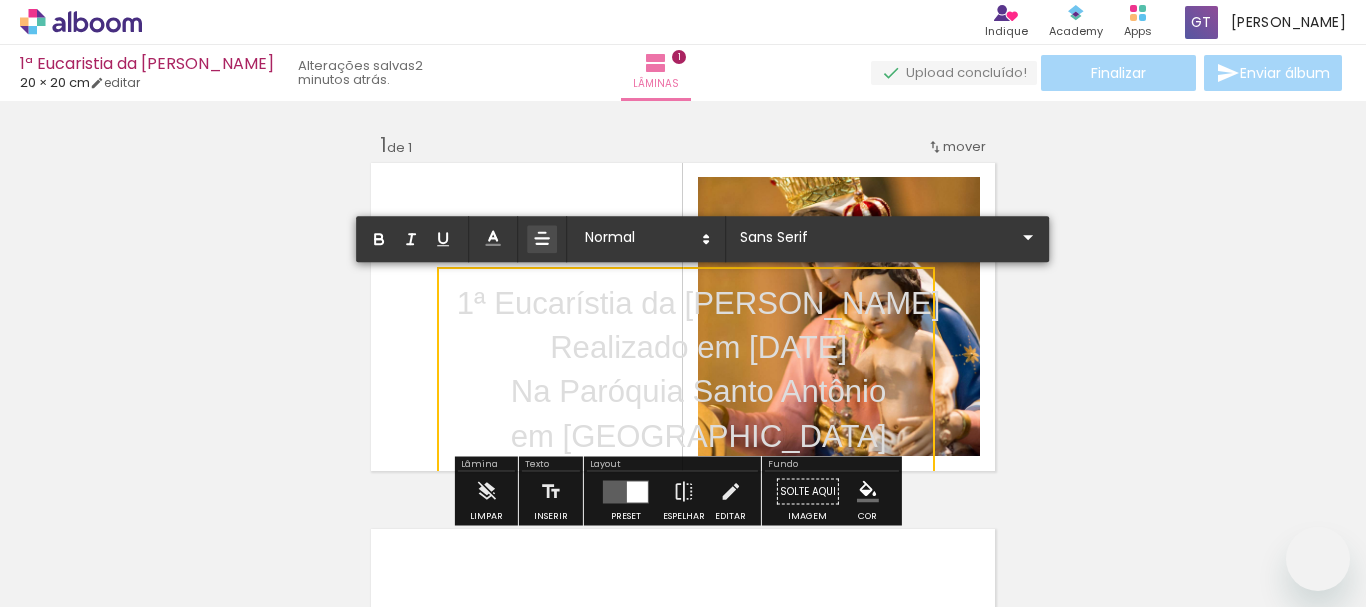 scroll, scrollTop: 0, scrollLeft: 0, axis: both 